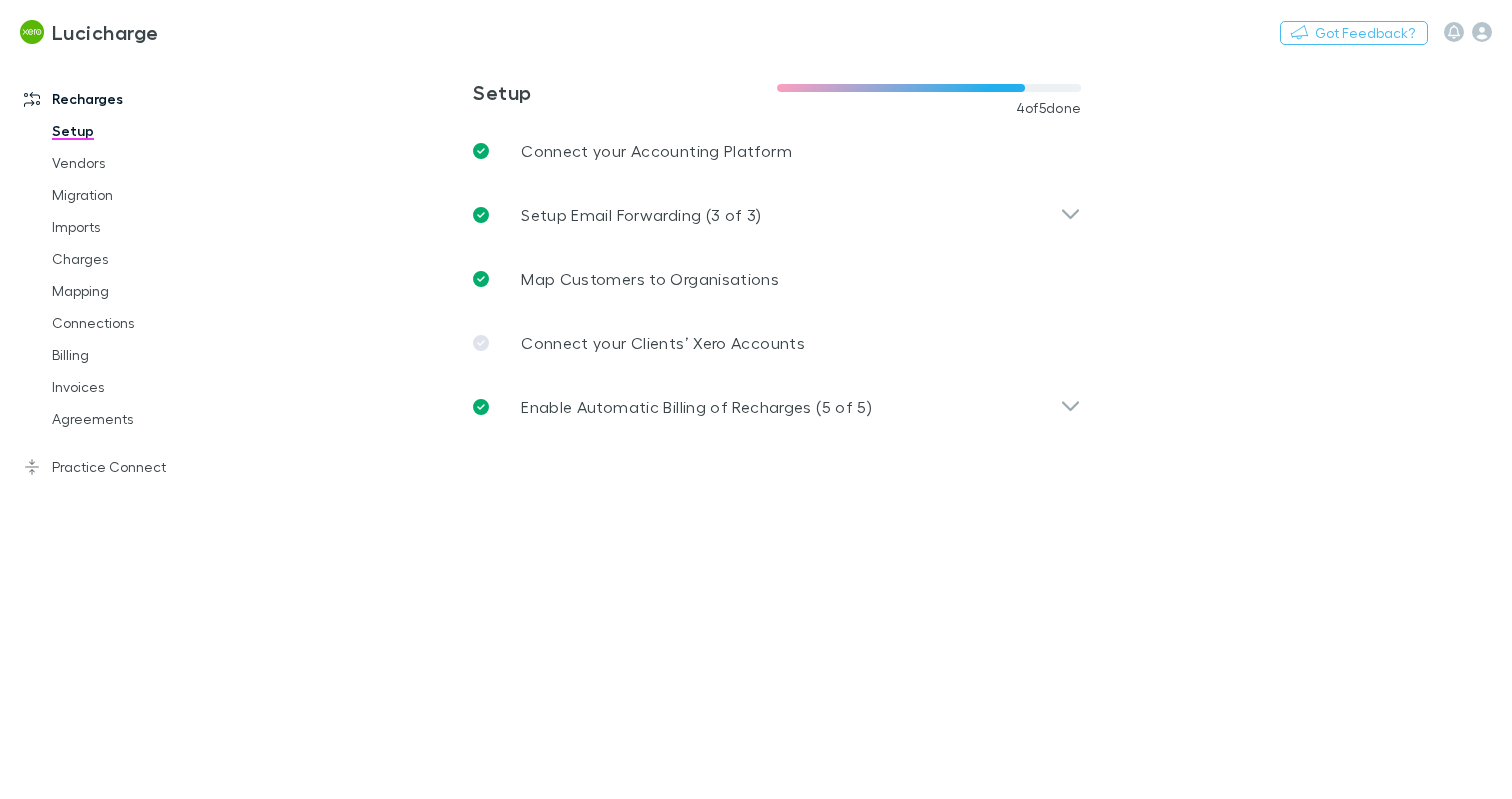 scroll, scrollTop: 0, scrollLeft: 0, axis: both 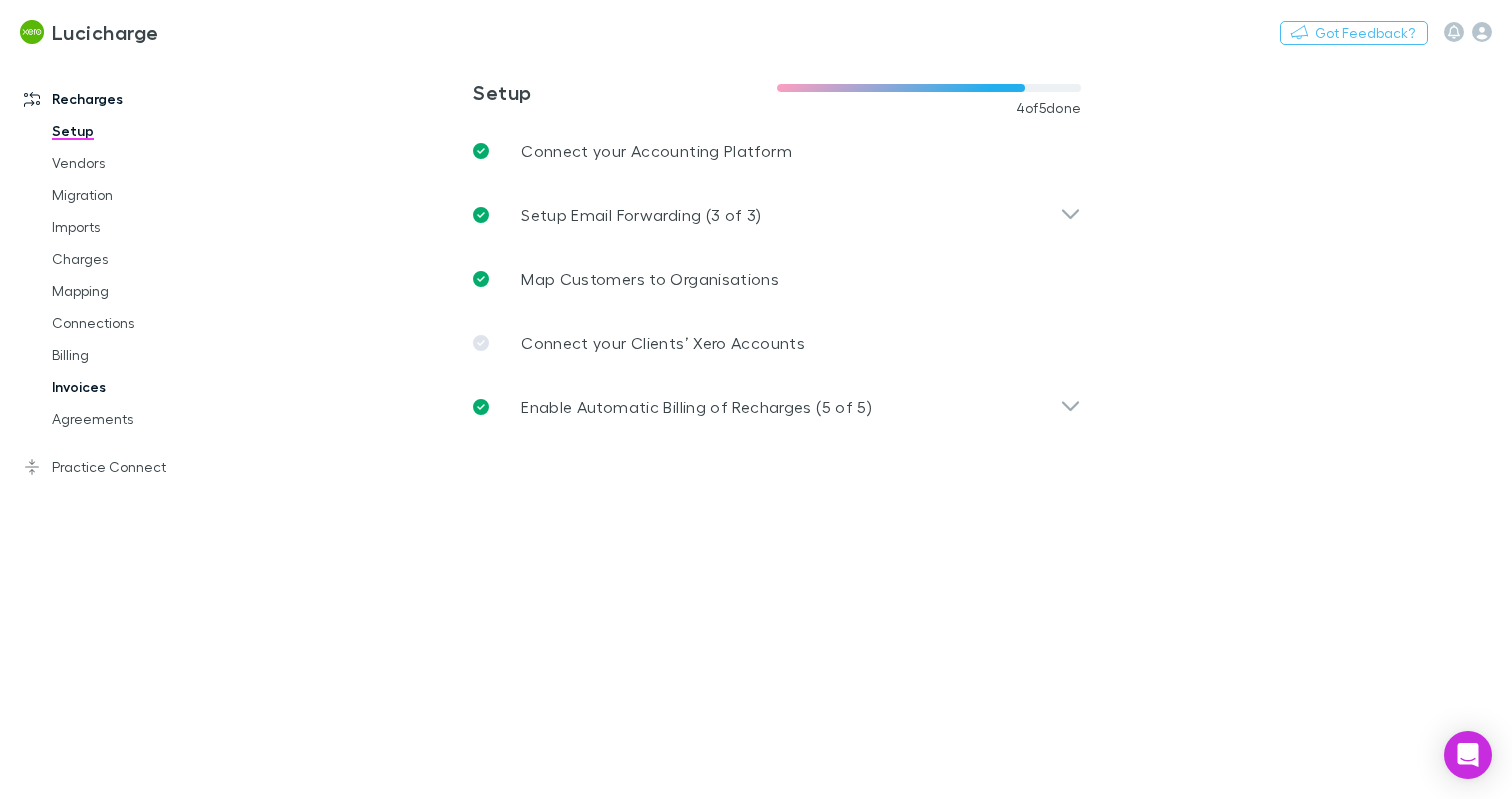 click on "Invoices" at bounding box center [139, 387] 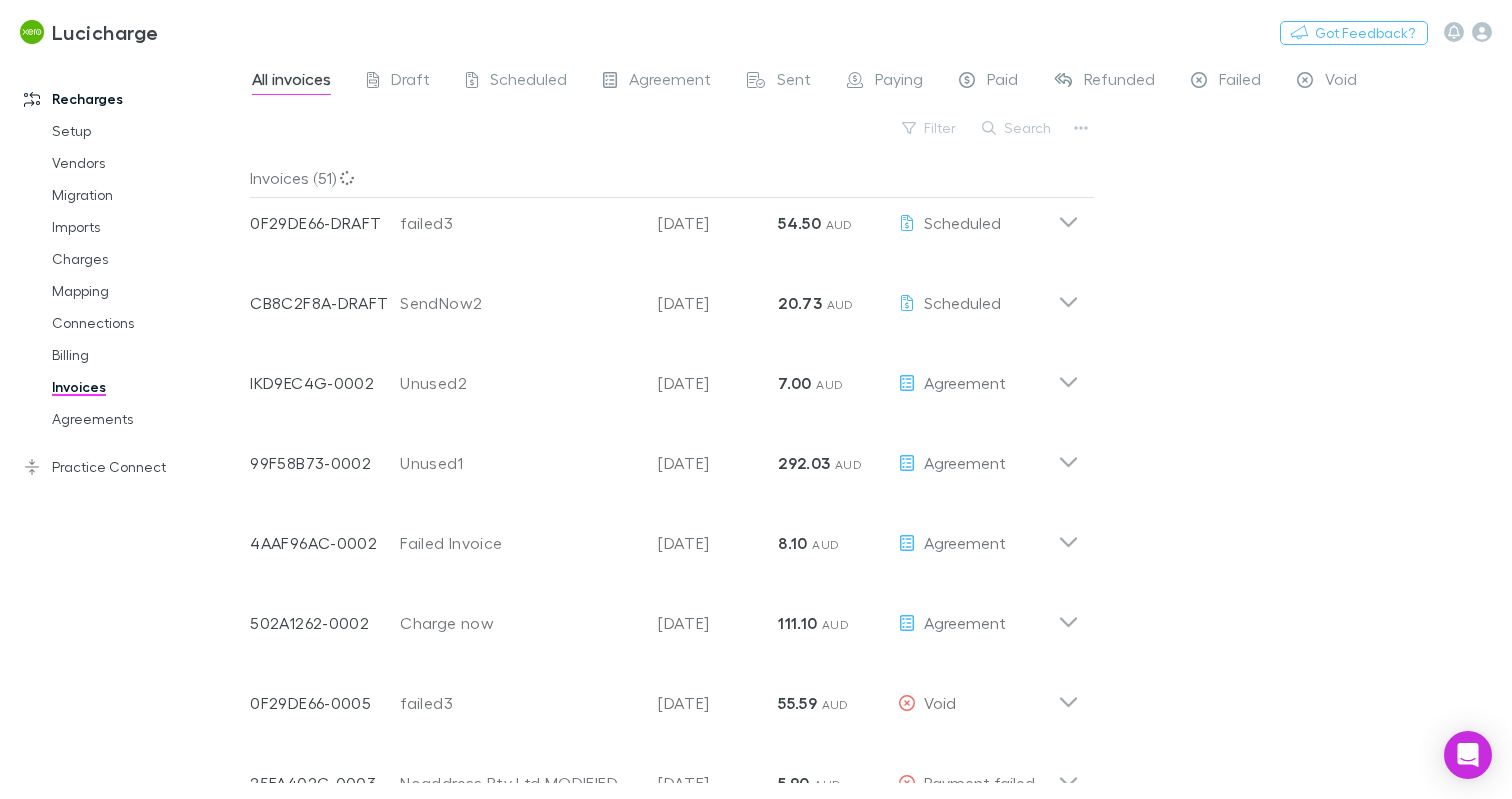 scroll, scrollTop: 427, scrollLeft: 0, axis: vertical 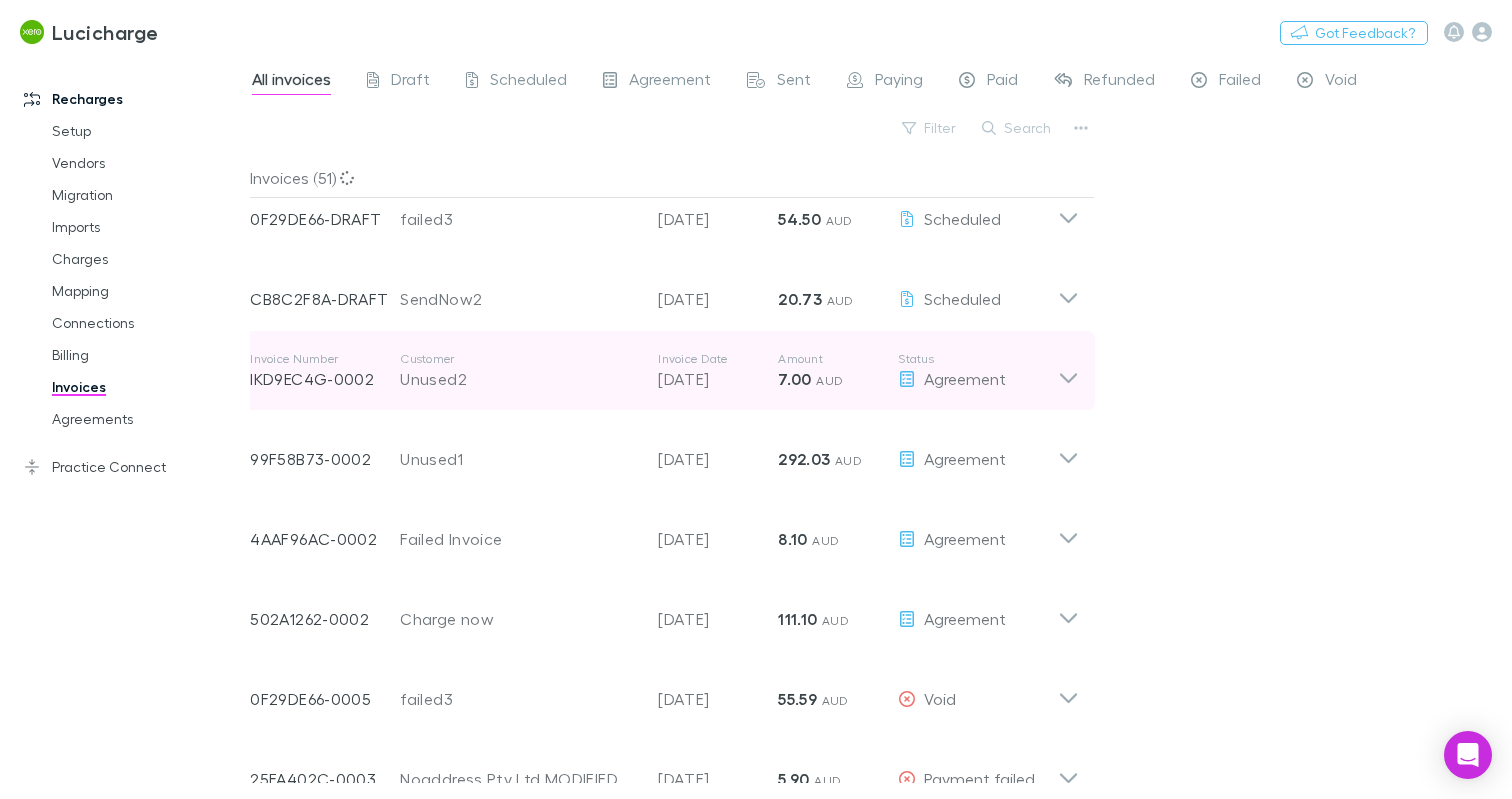 click on "Customer Unused2" at bounding box center (529, 371) 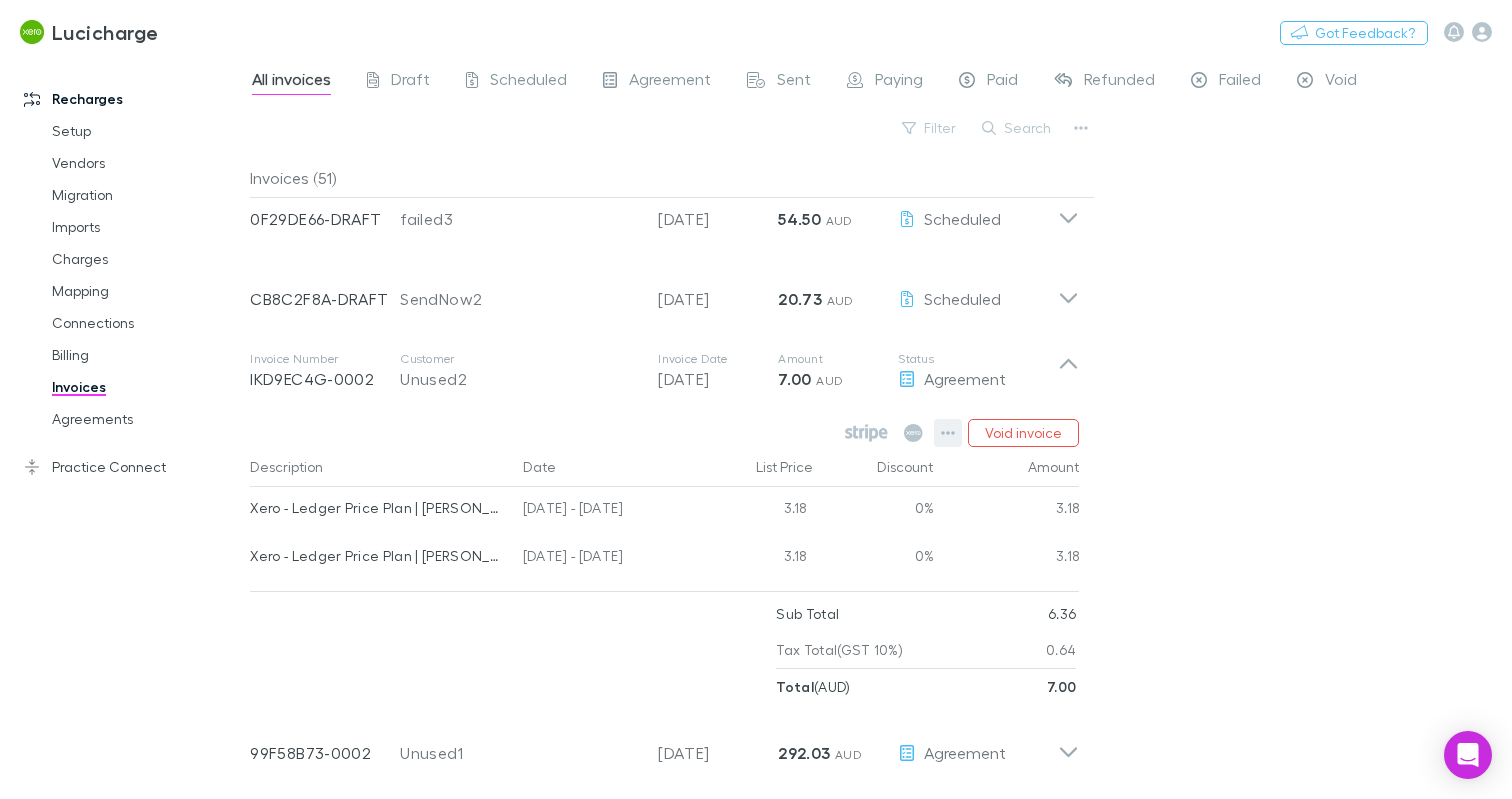 click 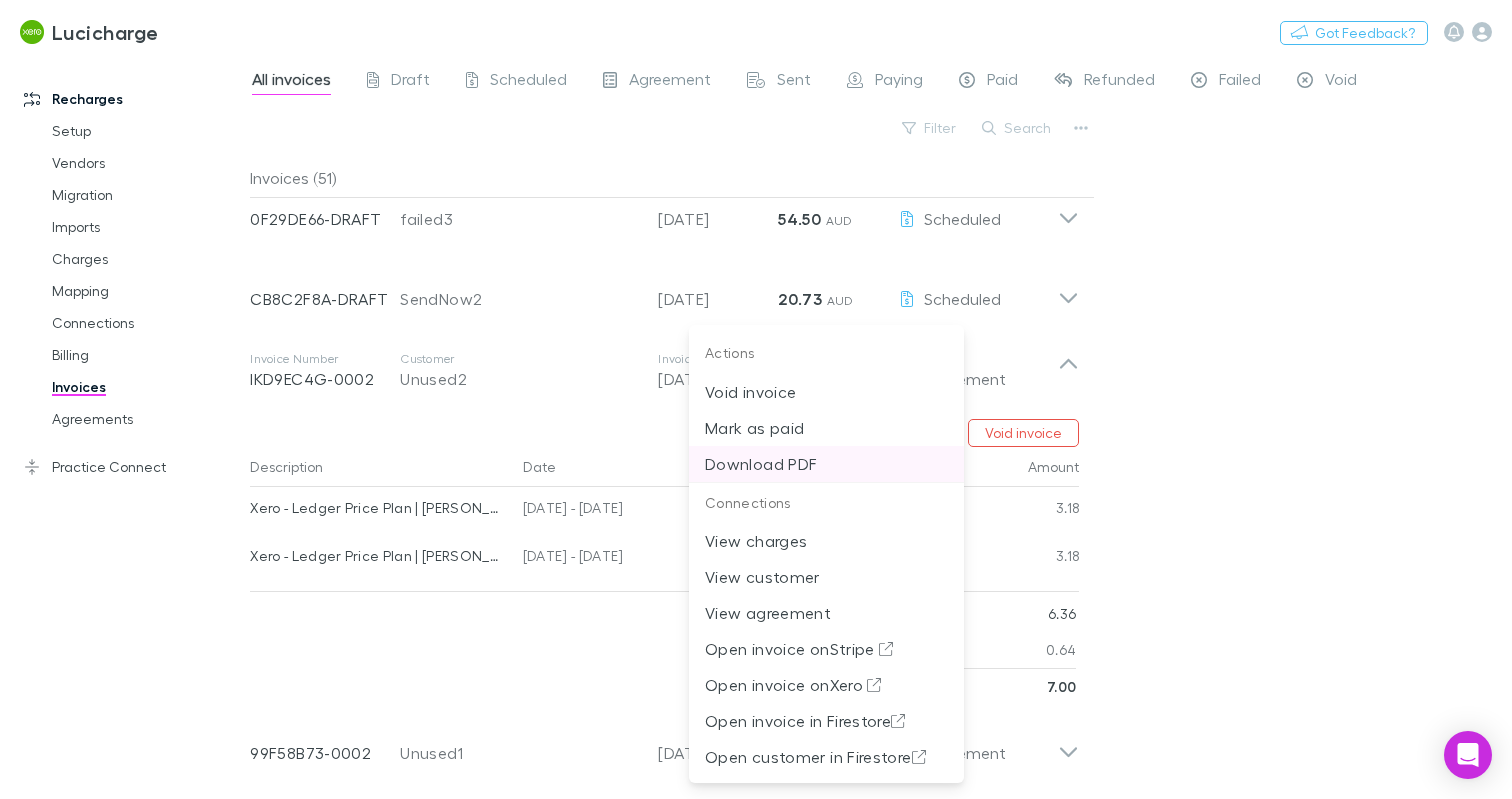 click on "Download PDF" at bounding box center [826, 464] 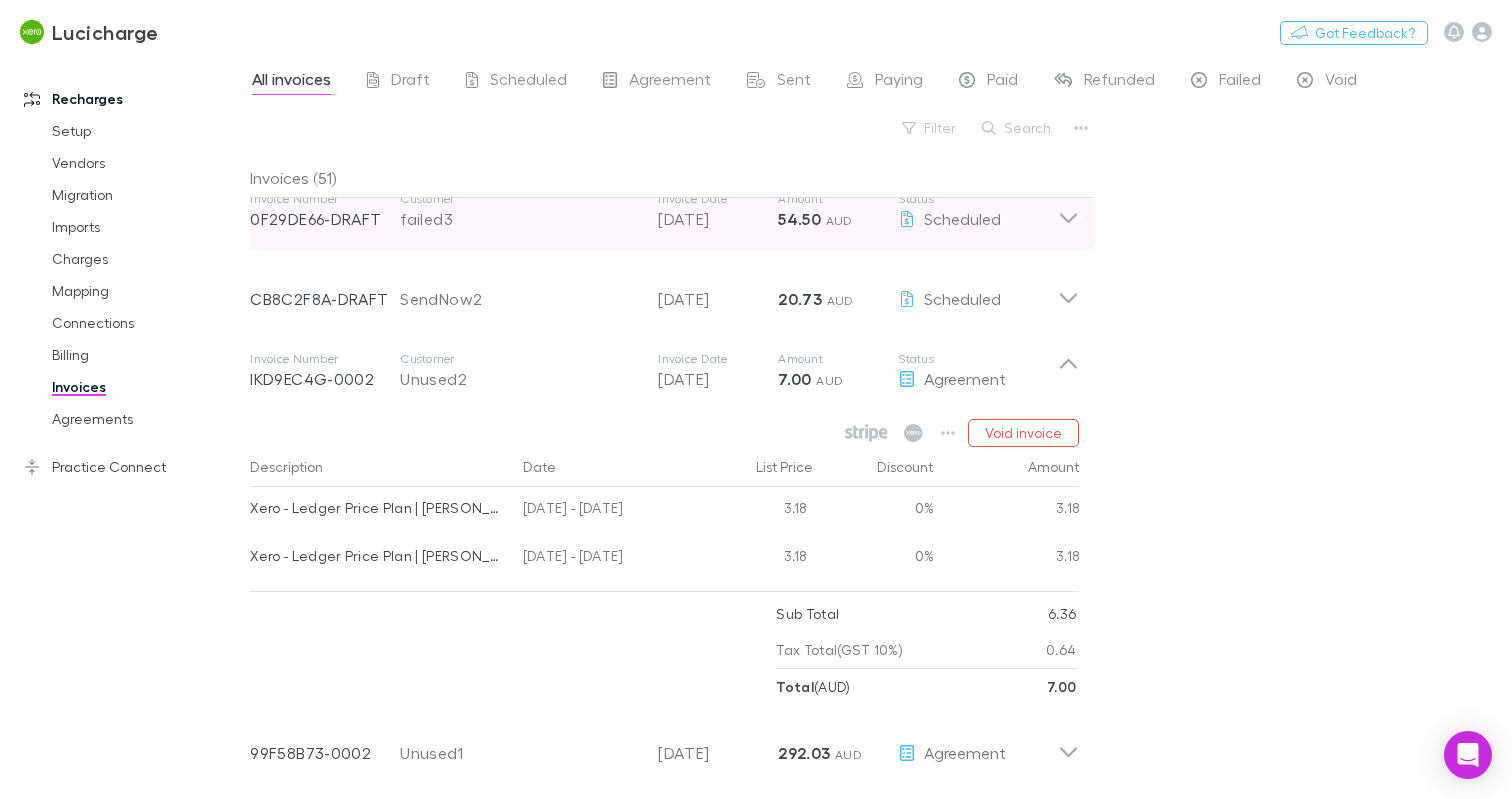 type 